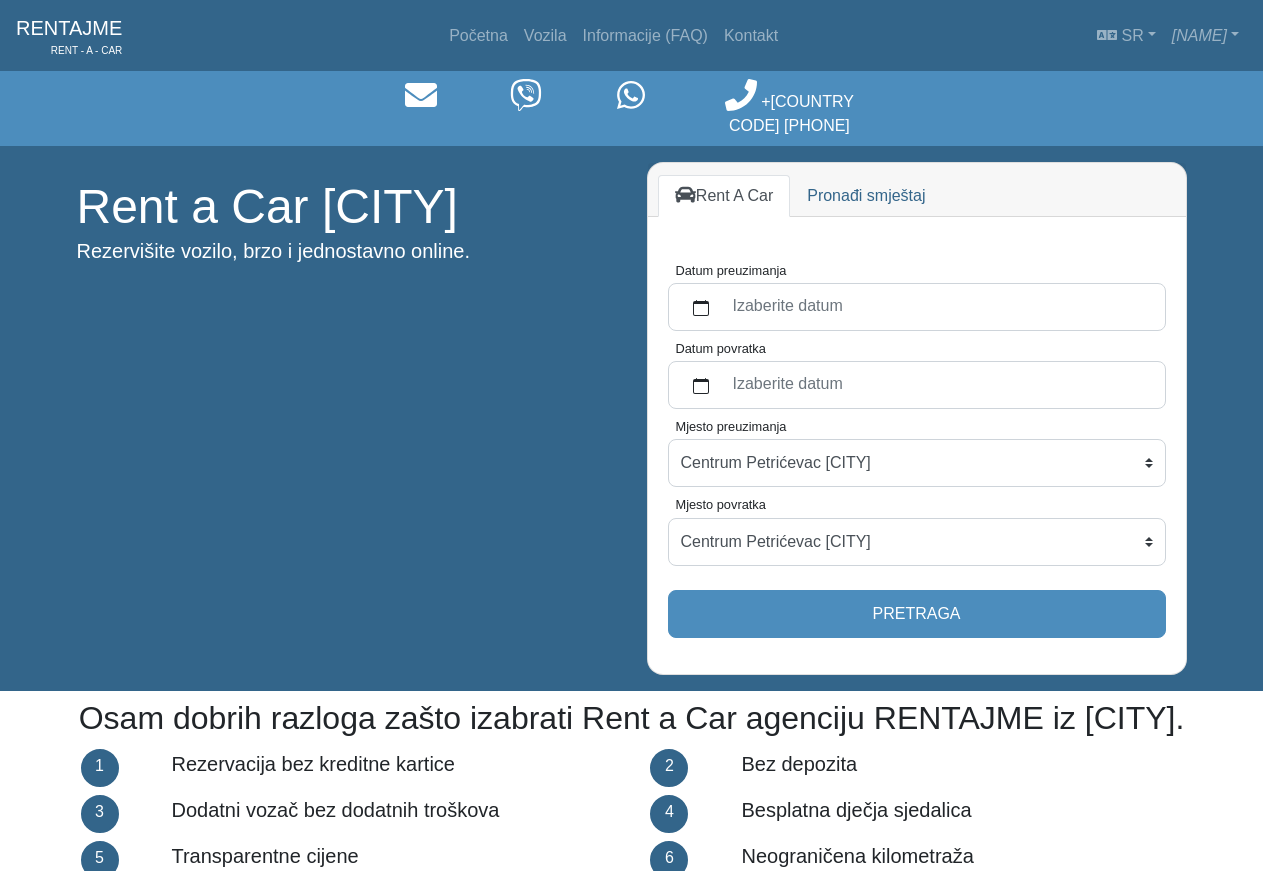 scroll, scrollTop: 918, scrollLeft: 0, axis: vertical 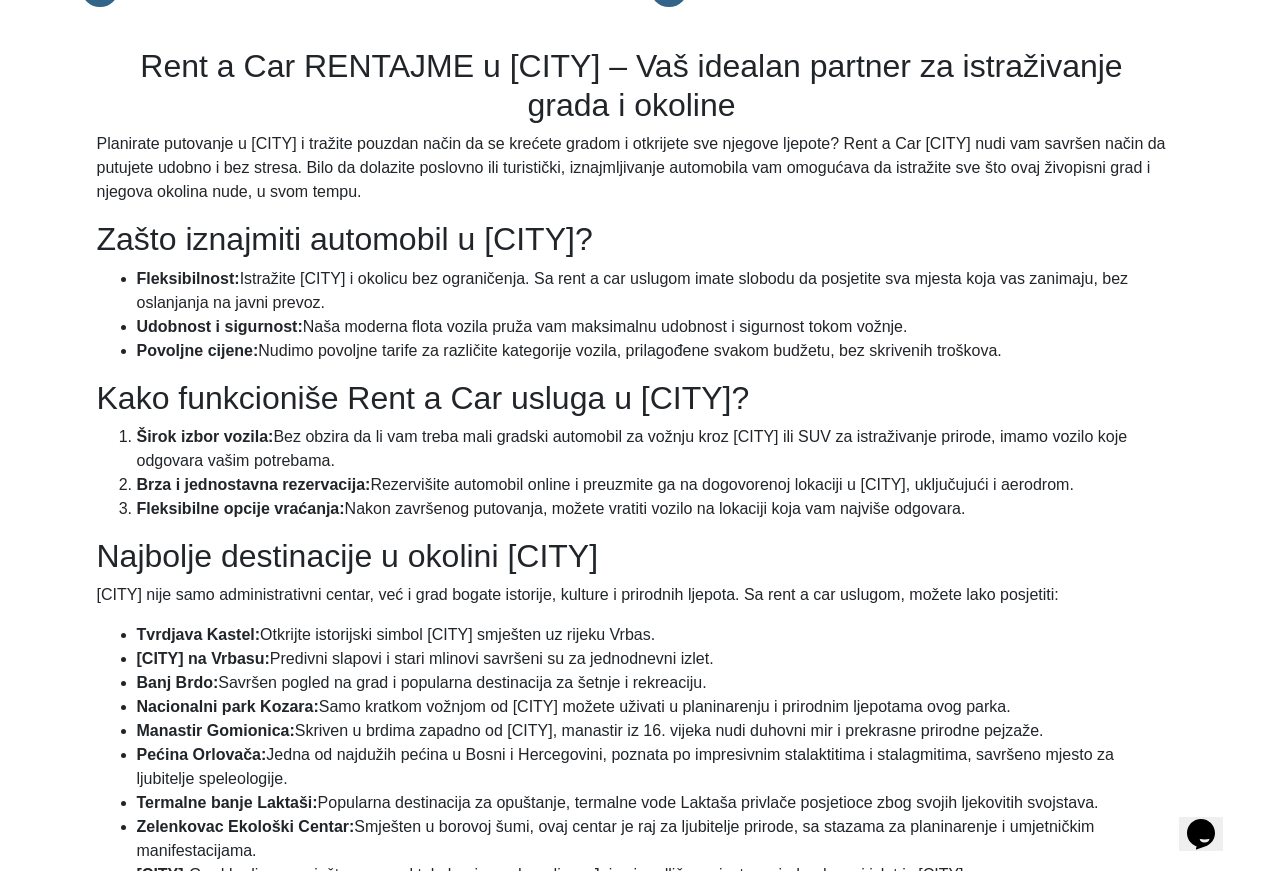 click on "Rent a Car RENTAJME u [CITY] – Vaš idealan partner za istraživanje grada i okoline   Planirate putovanje u [CITY] i tražite pouzdan način da se krećete gradom i otkrijete sve njegove ljepote? Rent a Car [CITY] nudi vam savršen način da putujete udobno i bez stresa. Bilo da dolazite poslovno ili turistički, iznajmljivanje automobila vam omogućava da istražite sve što ovaj živopisni grad i njegova okolina nude, u svom tempu.   Zašto iznajmiti automobil u [CITY]?   Fleksibilnost:  Istražite [CITY] i okolicu bez ograničenja. Sa rent a car uslugom imate slobodu da posjetite sva mjesta koja vas zanimaju, bez oslanjanja na javni prevoz.
Udobnost i sigurnost:  Naša moderna flota vozila pruža vam maksimalnu udobnost i sigurnost tokom vožnje.
Povoljne cijene:  Nudimo povoljne tarife za različite kategorije vozila, prilagođene svakom budžetu, bez skrivenih troškova.
Kako funkcioniše Rent a Car usluga u [CITY]?         Banj Brdo:" at bounding box center [632, 530] 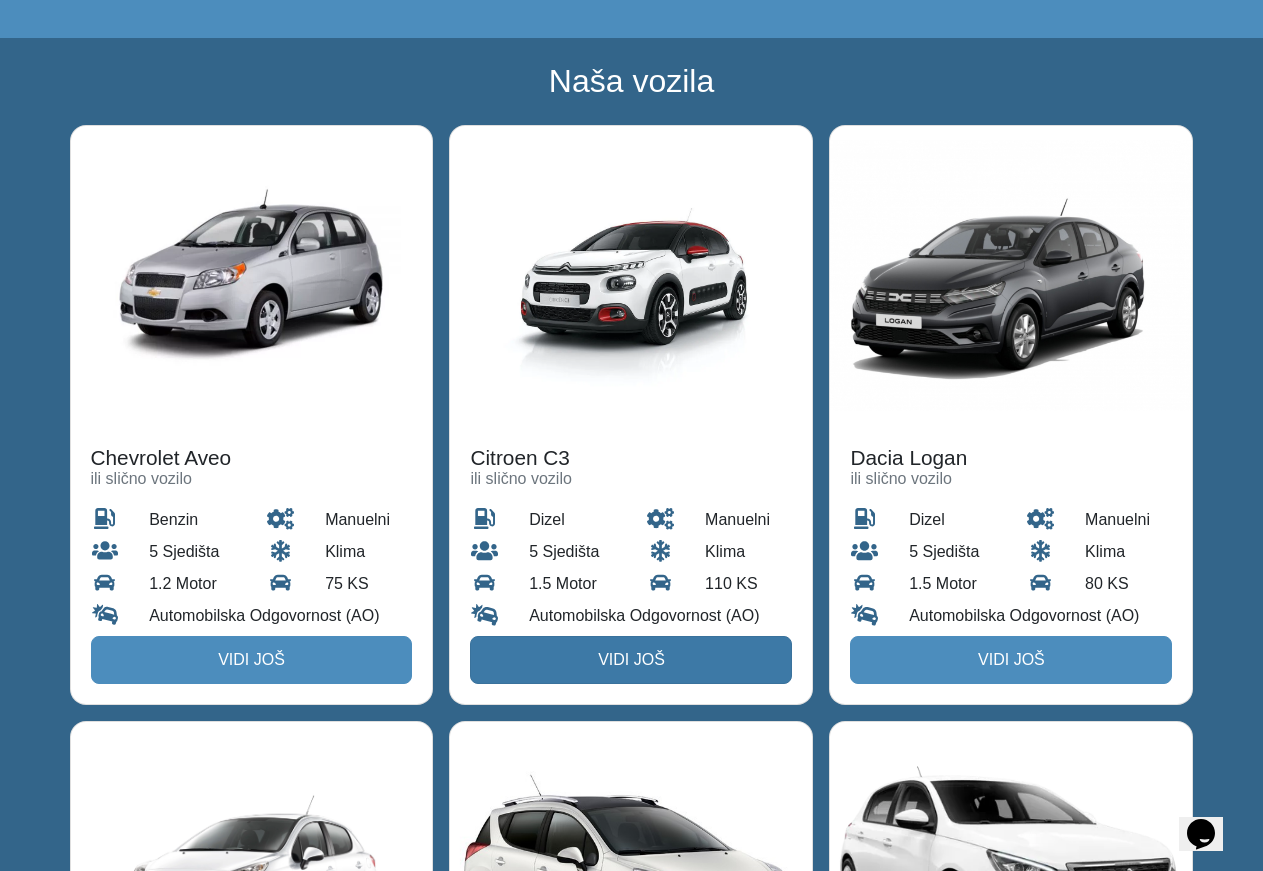 scroll, scrollTop: 2550, scrollLeft: 0, axis: vertical 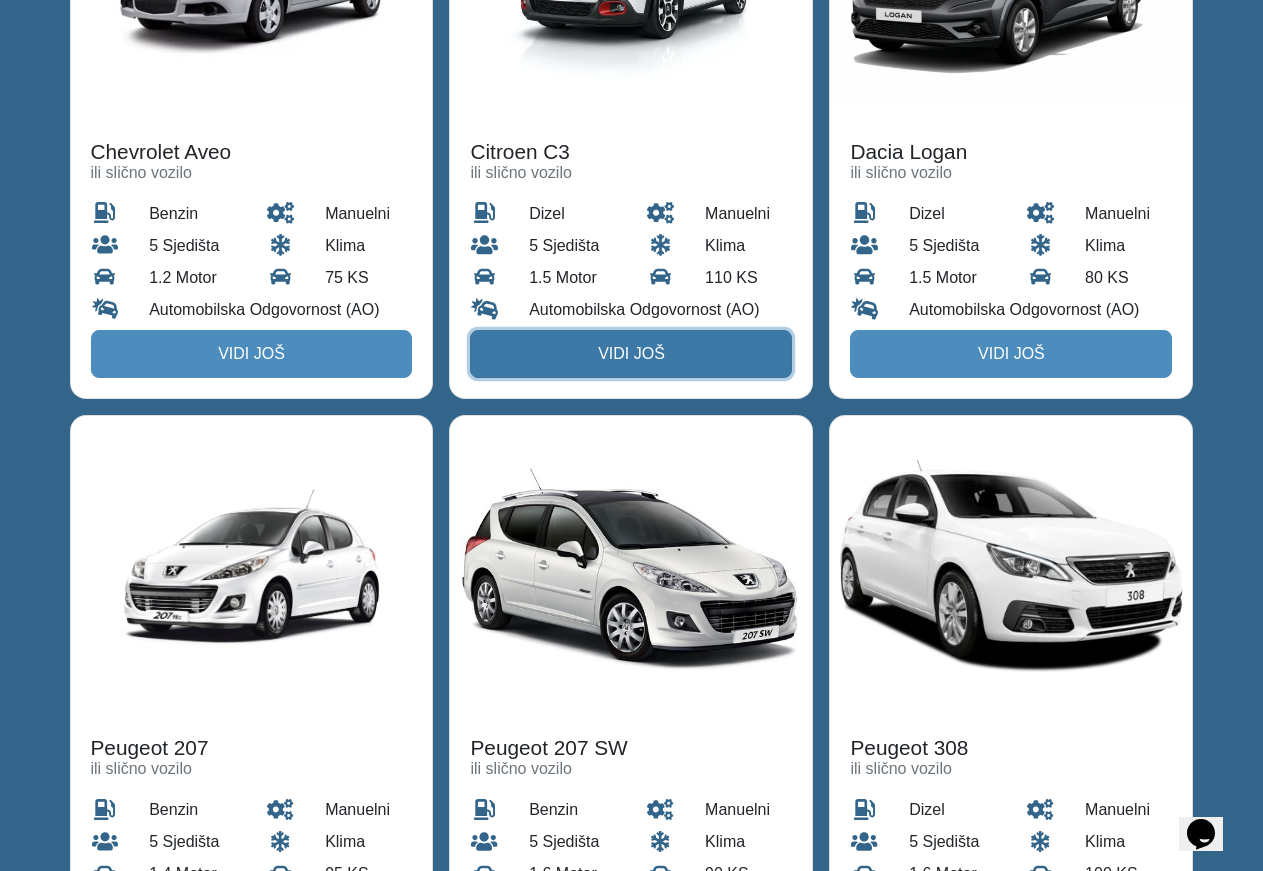 click on "Vidi još" at bounding box center [631, 354] 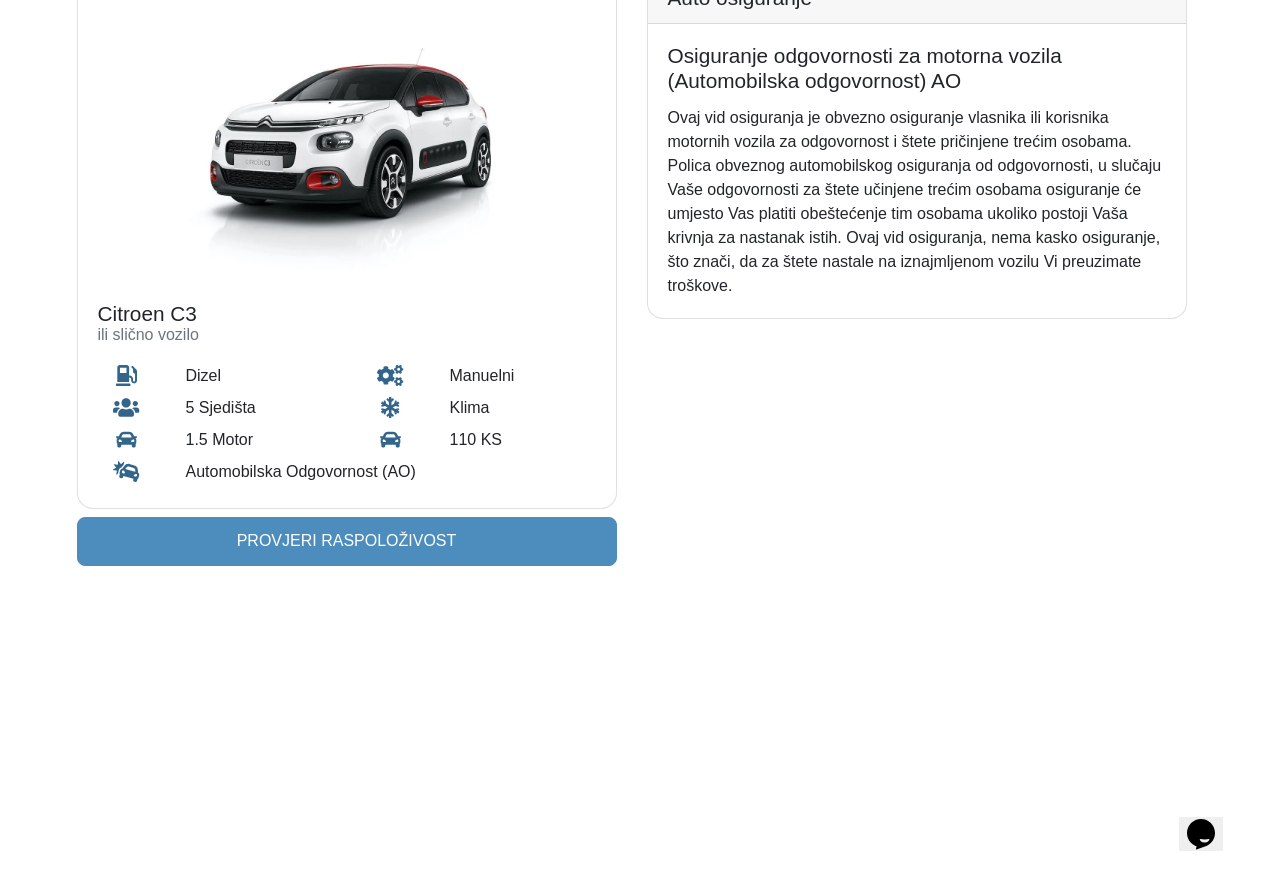 scroll, scrollTop: 306, scrollLeft: 0, axis: vertical 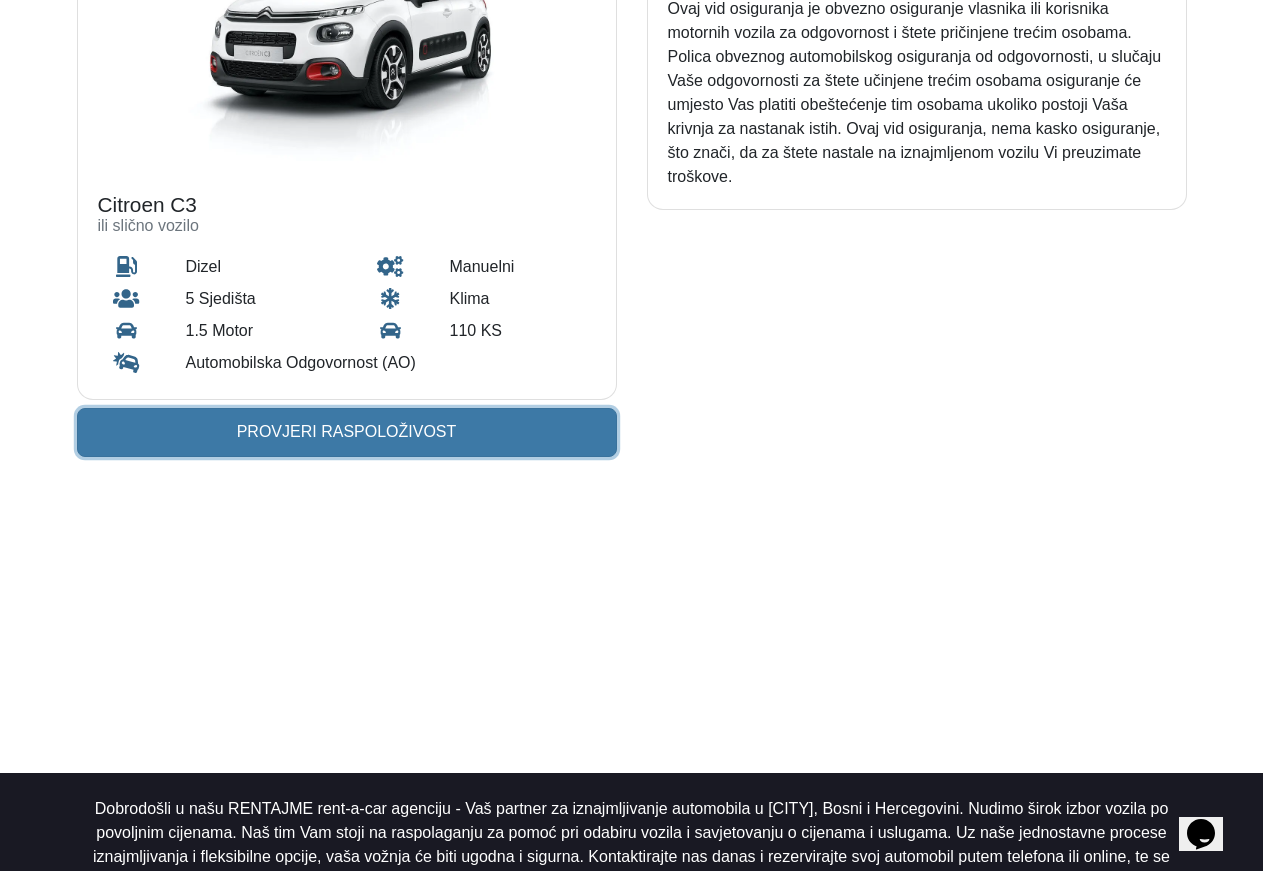 click on "Provjeri raspoloživost" at bounding box center (347, 432) 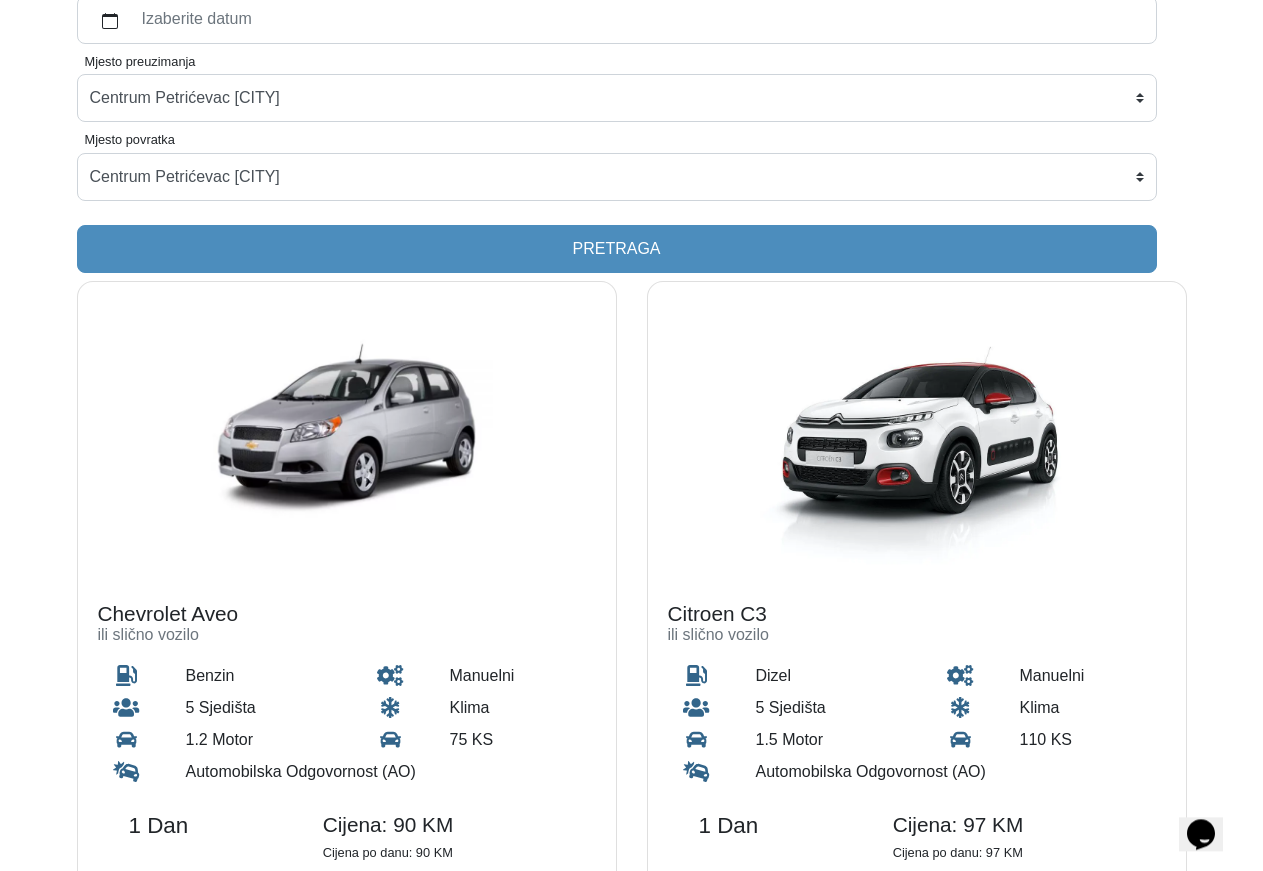 scroll, scrollTop: 408, scrollLeft: 0, axis: vertical 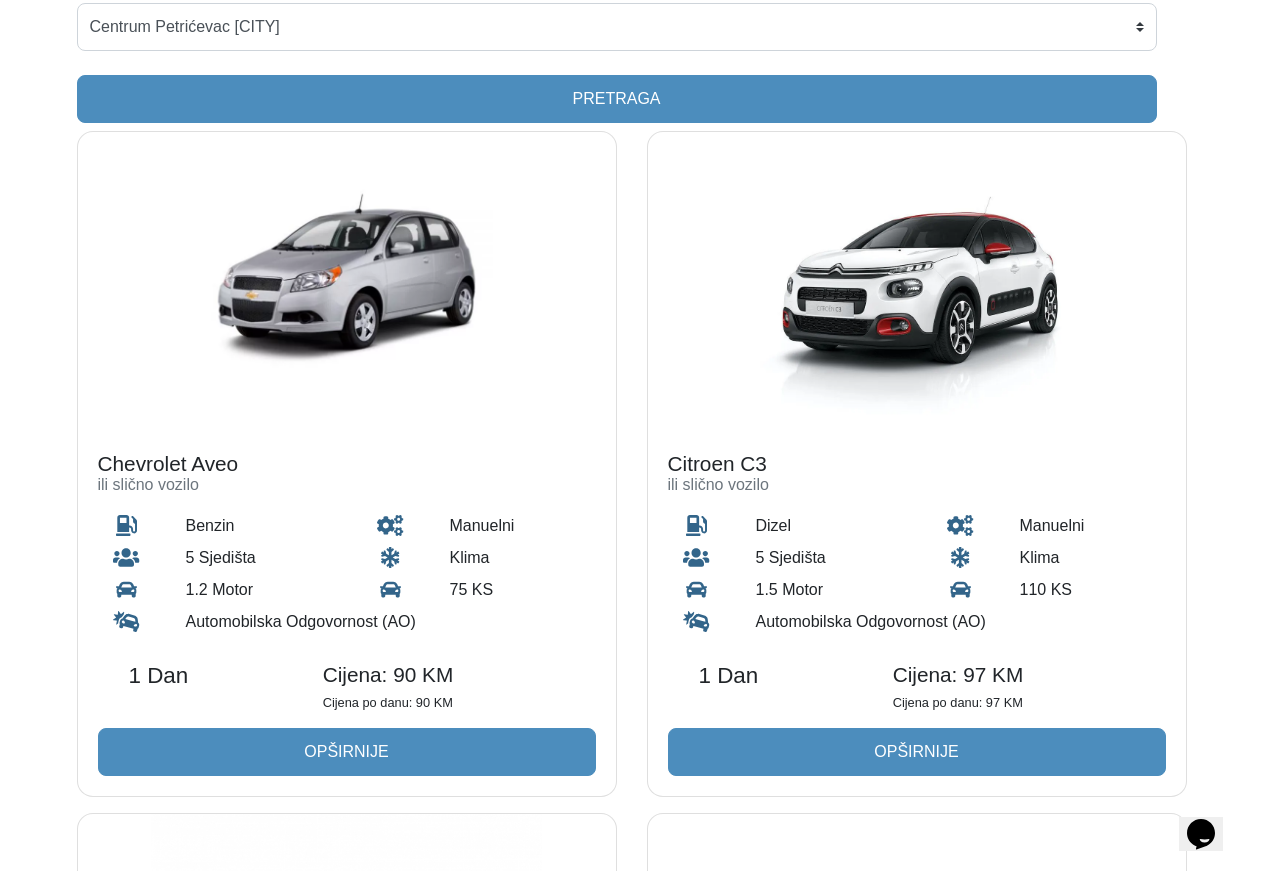 click at bounding box center (917, 282) 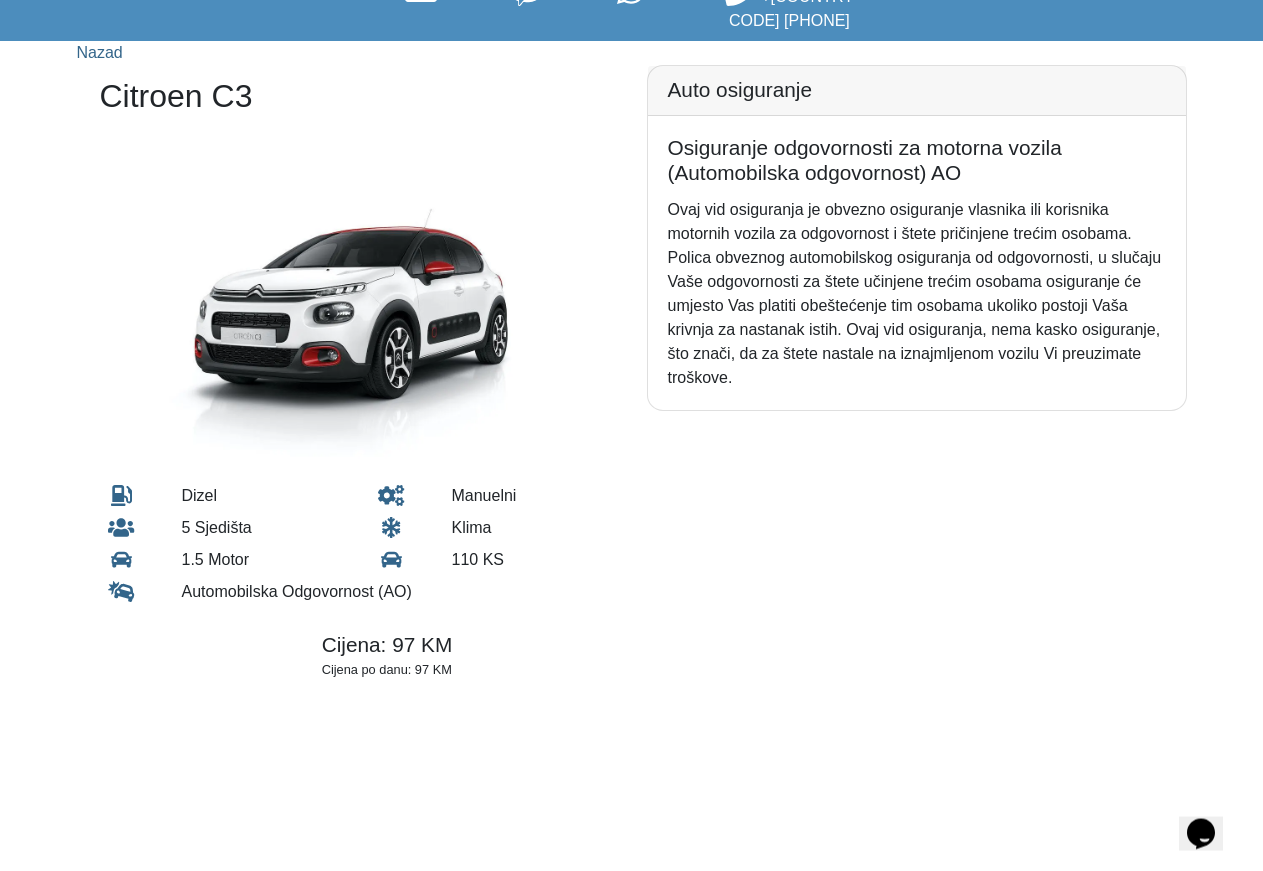 scroll, scrollTop: 102, scrollLeft: 0, axis: vertical 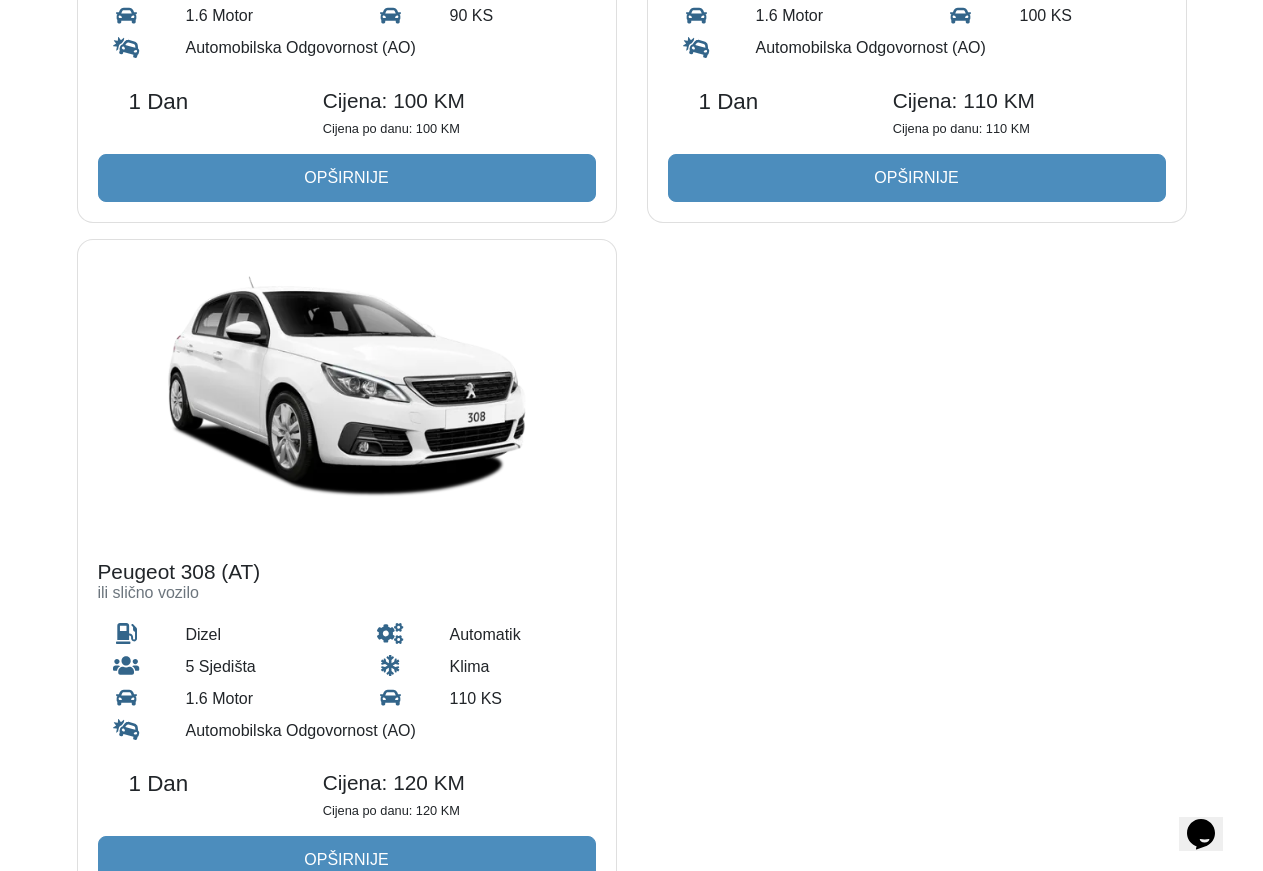 click at bounding box center [347, 390] 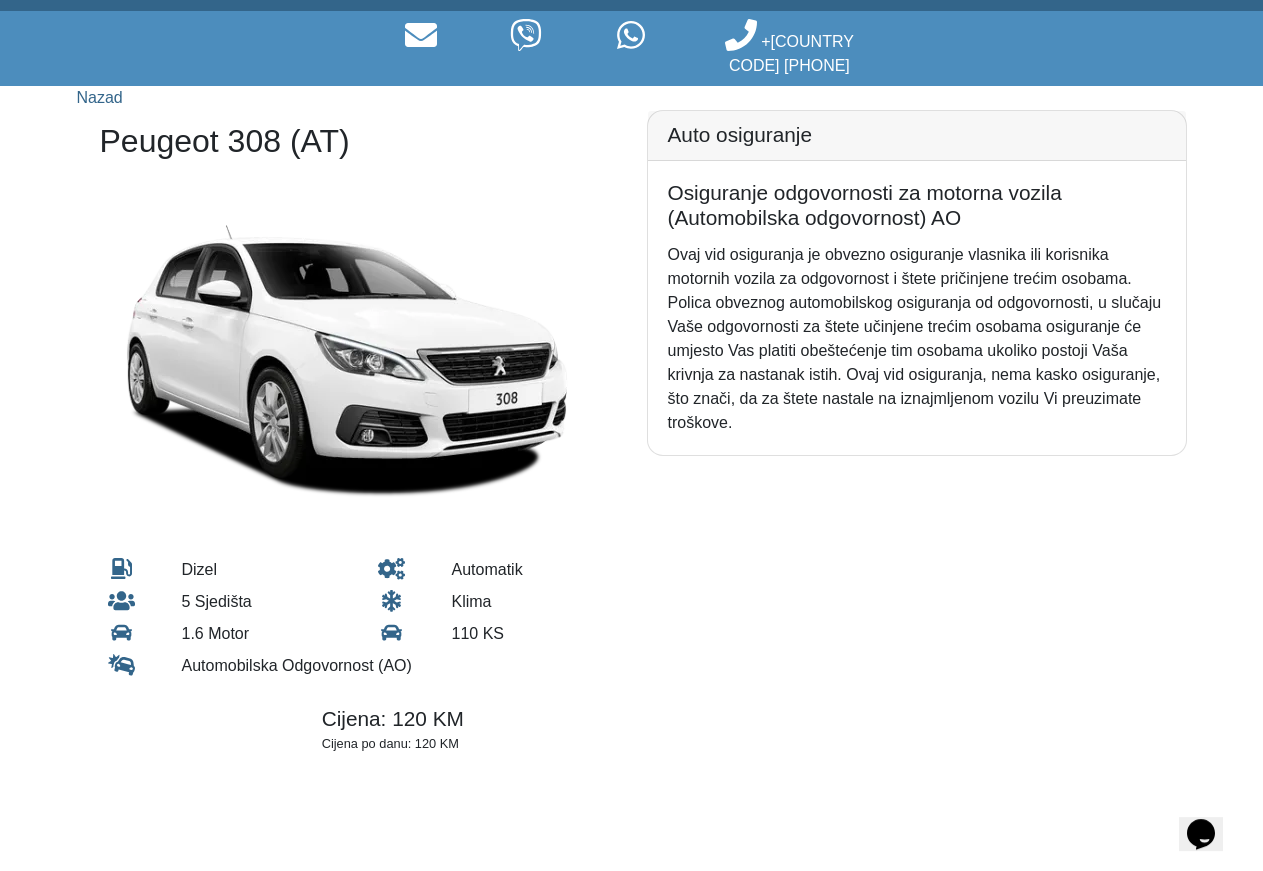 scroll, scrollTop: 102, scrollLeft: 0, axis: vertical 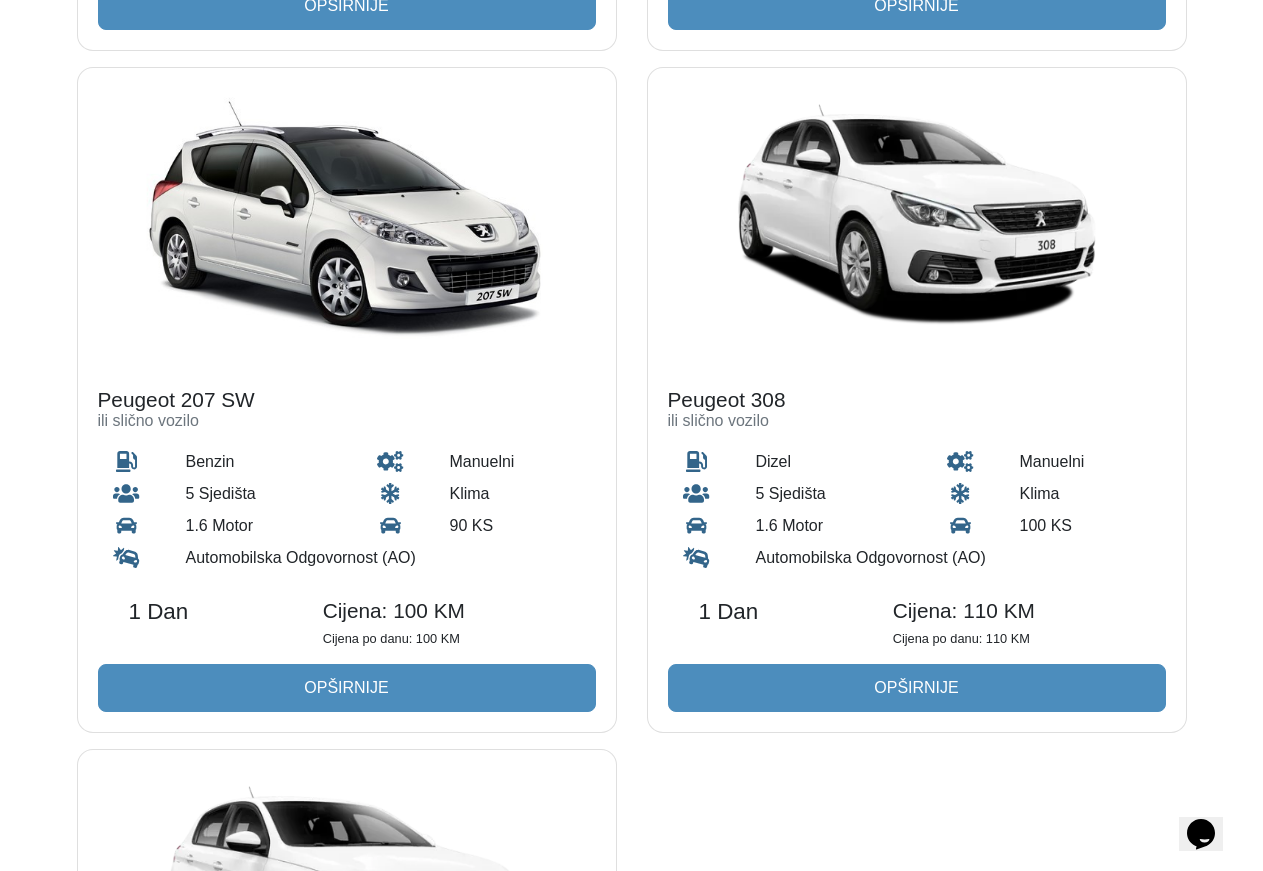 click at bounding box center (347, 218) 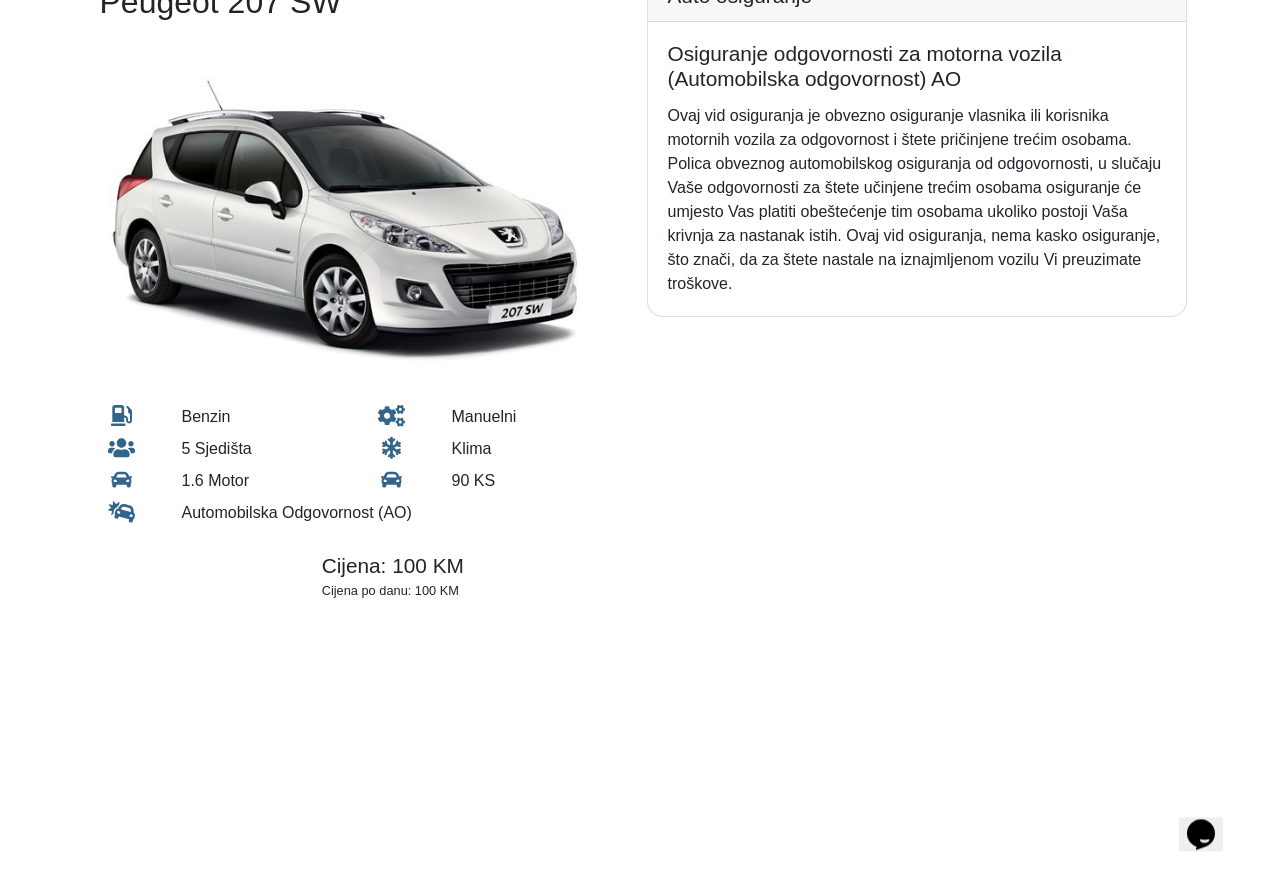 scroll, scrollTop: 204, scrollLeft: 0, axis: vertical 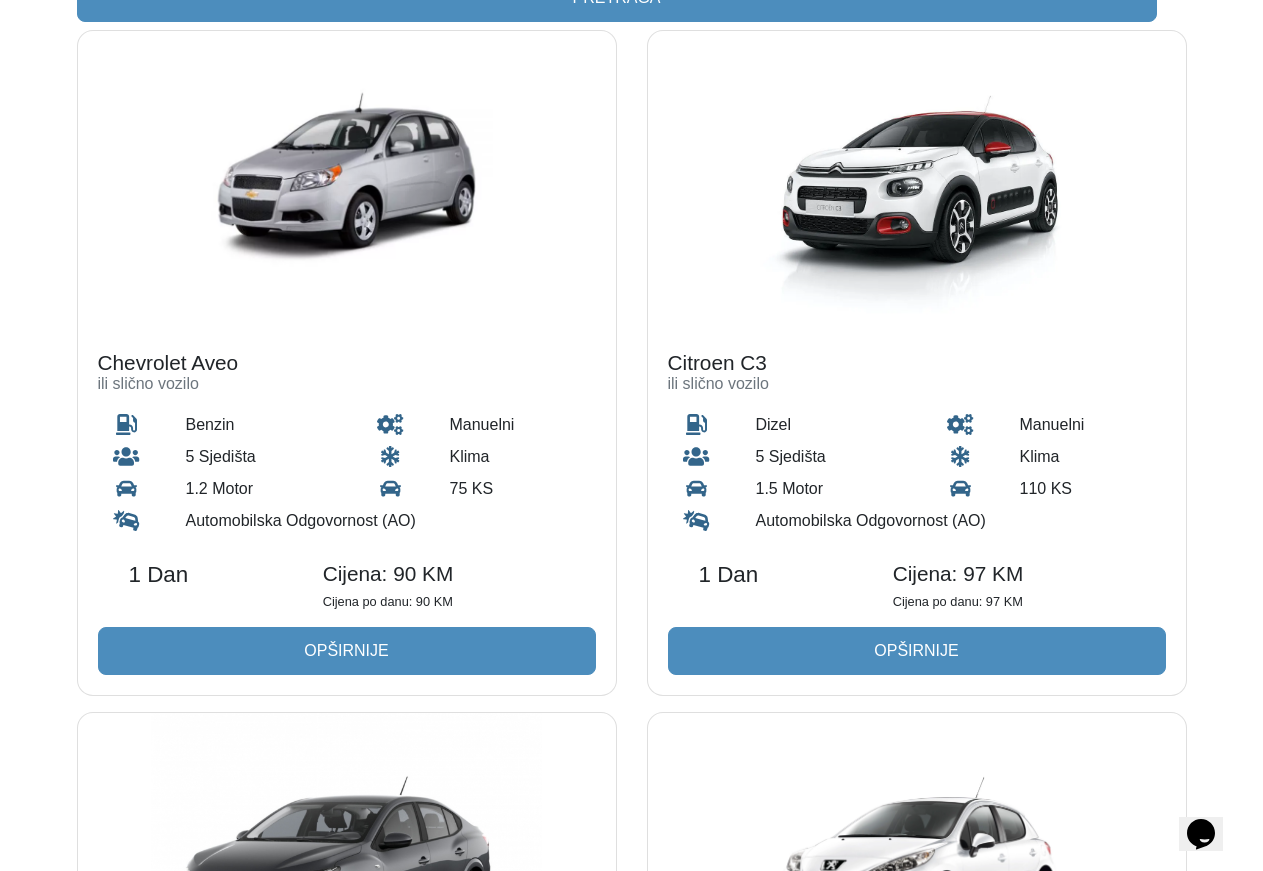 click at bounding box center (917, 181) 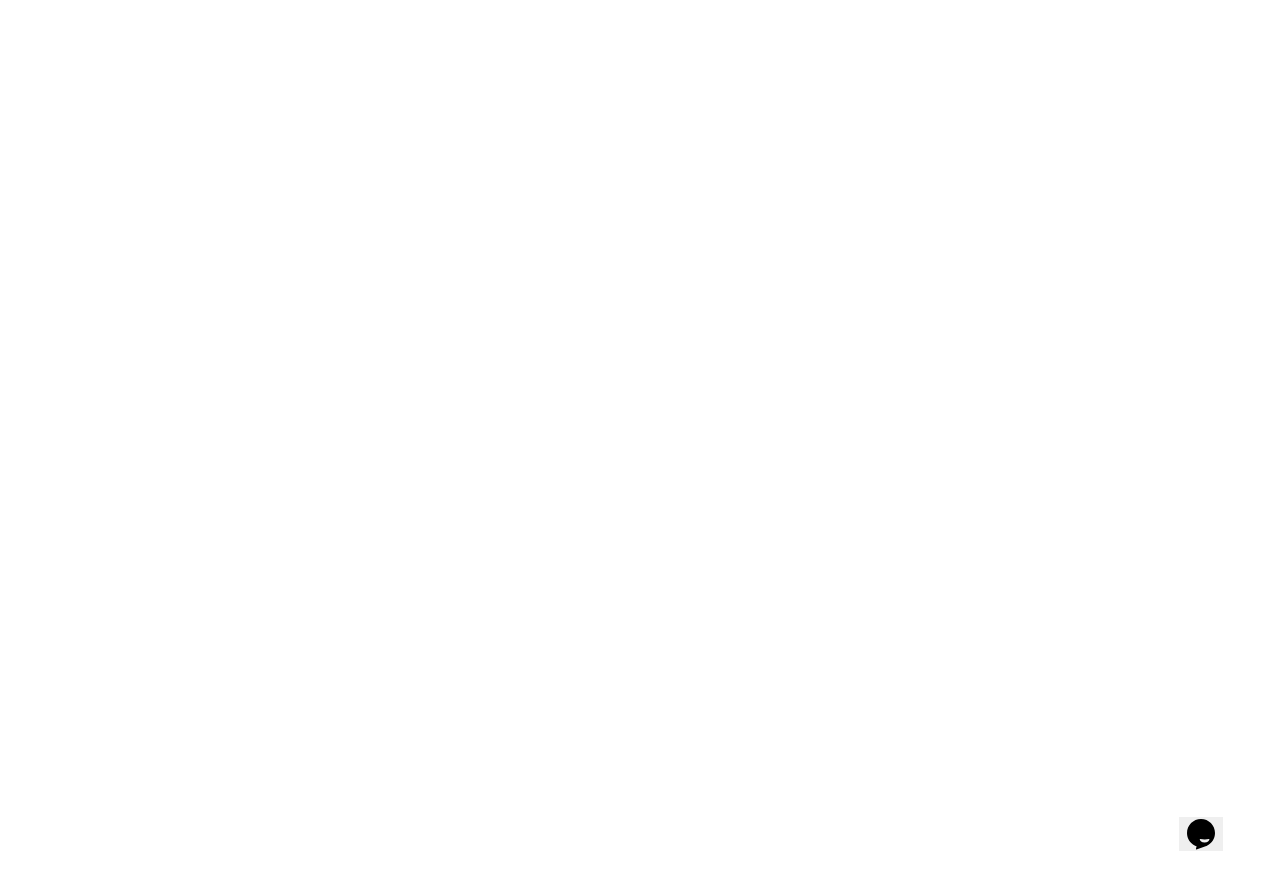 scroll, scrollTop: 0, scrollLeft: 0, axis: both 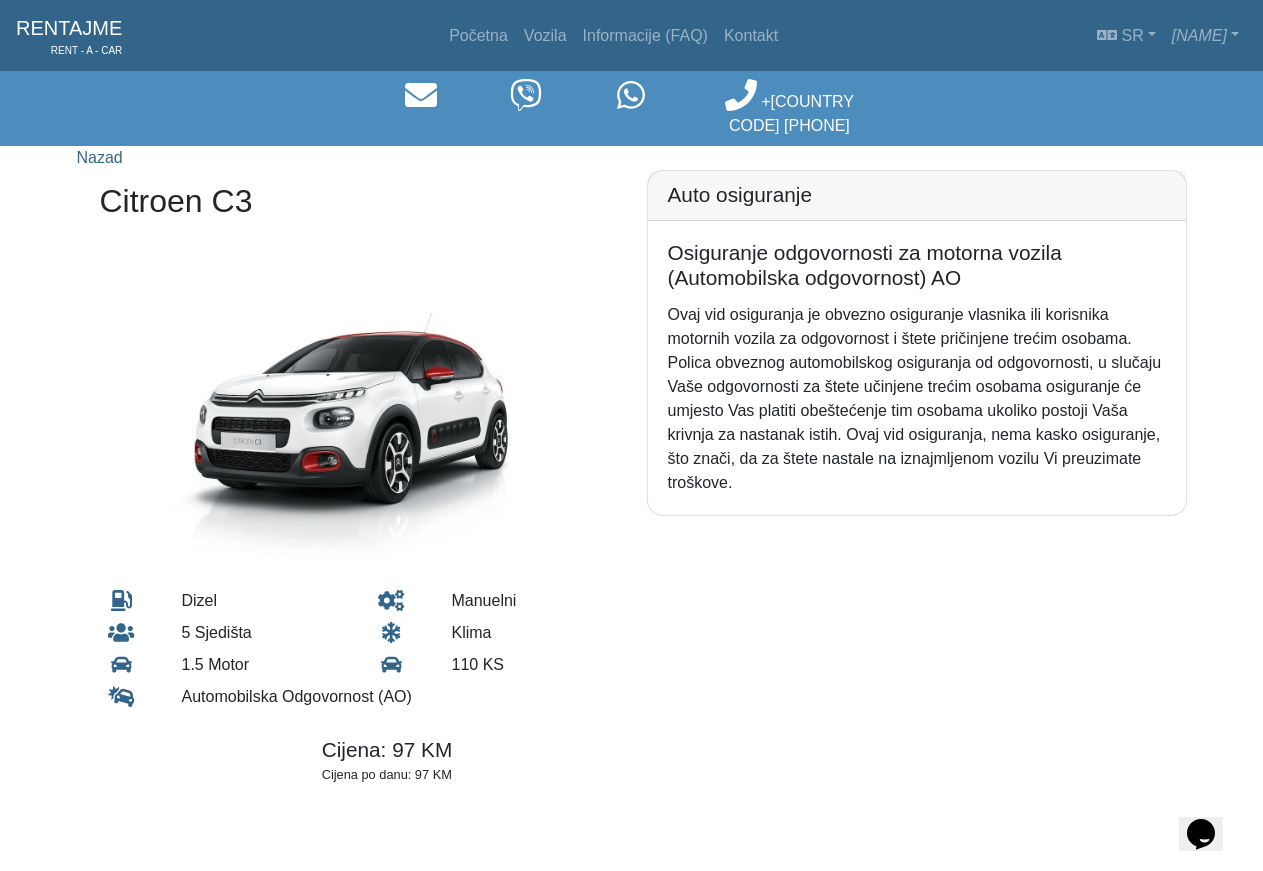 click at bounding box center (347, 410) 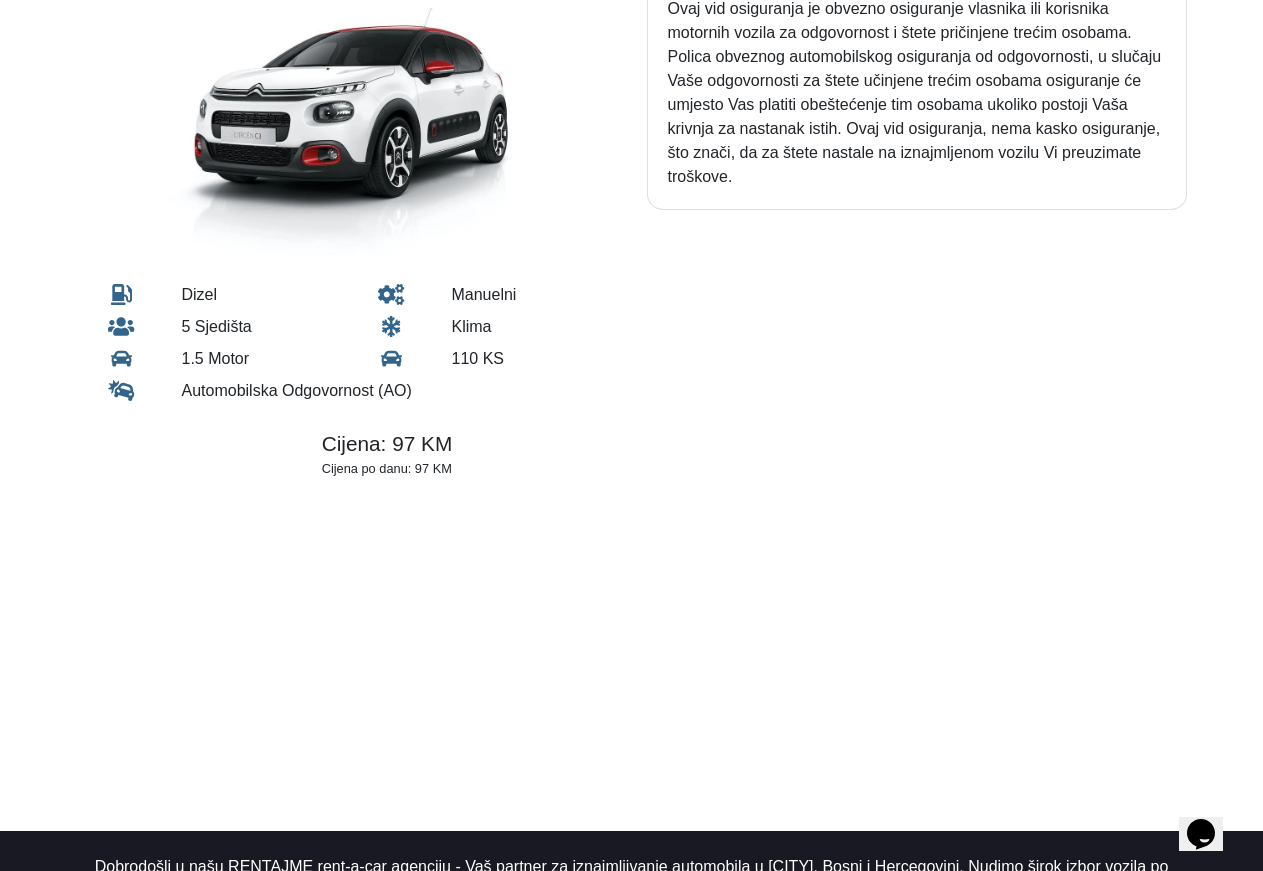 scroll, scrollTop: 204, scrollLeft: 0, axis: vertical 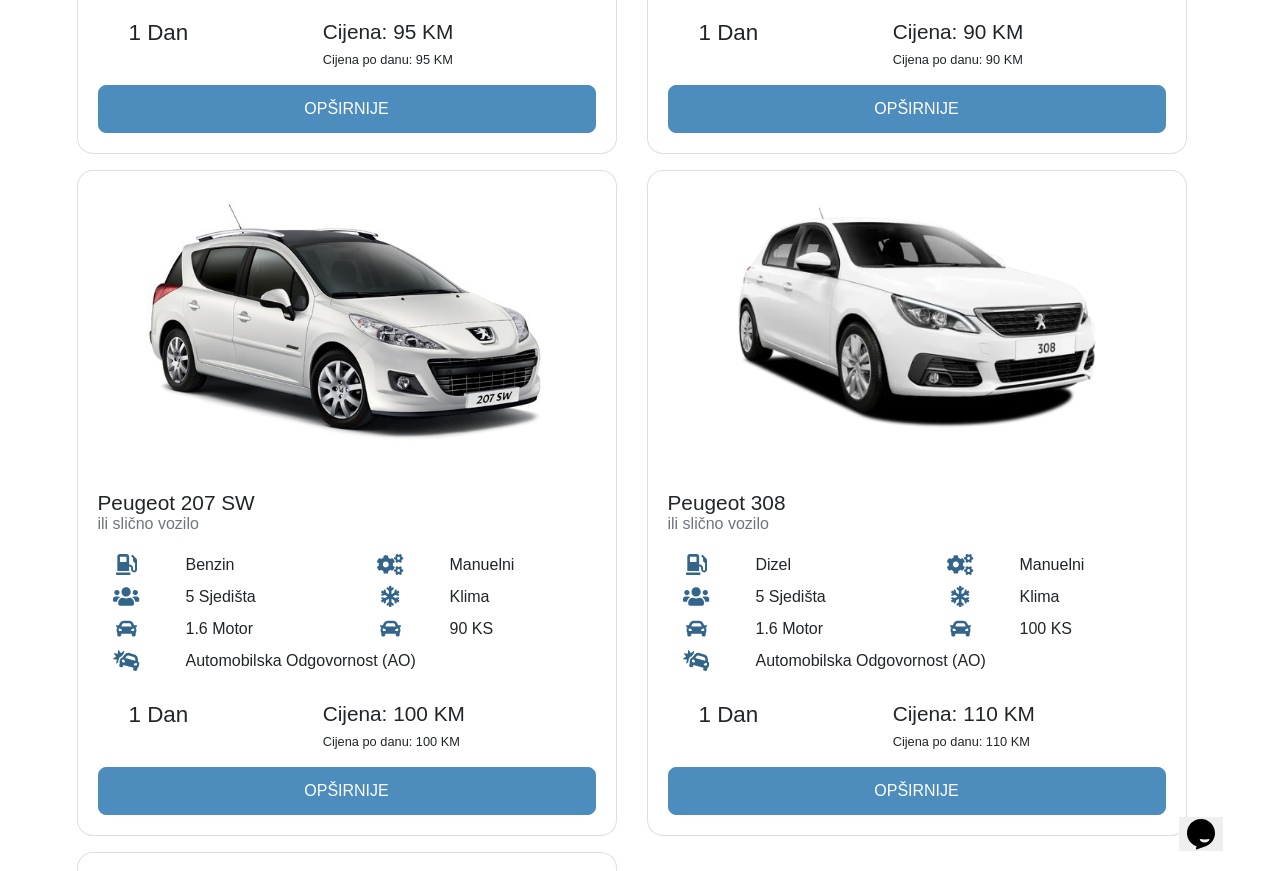 click at bounding box center (917, 321) 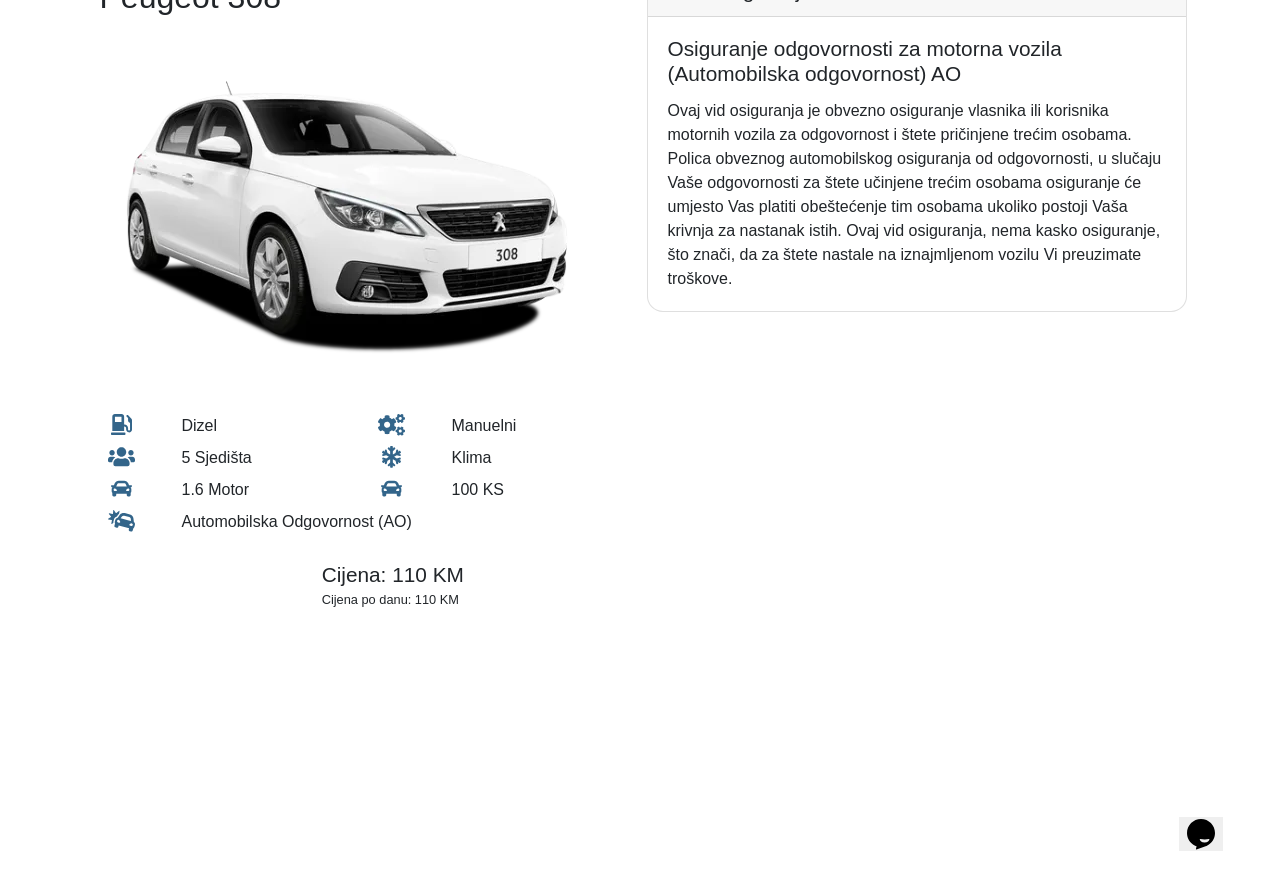 scroll, scrollTop: 0, scrollLeft: 0, axis: both 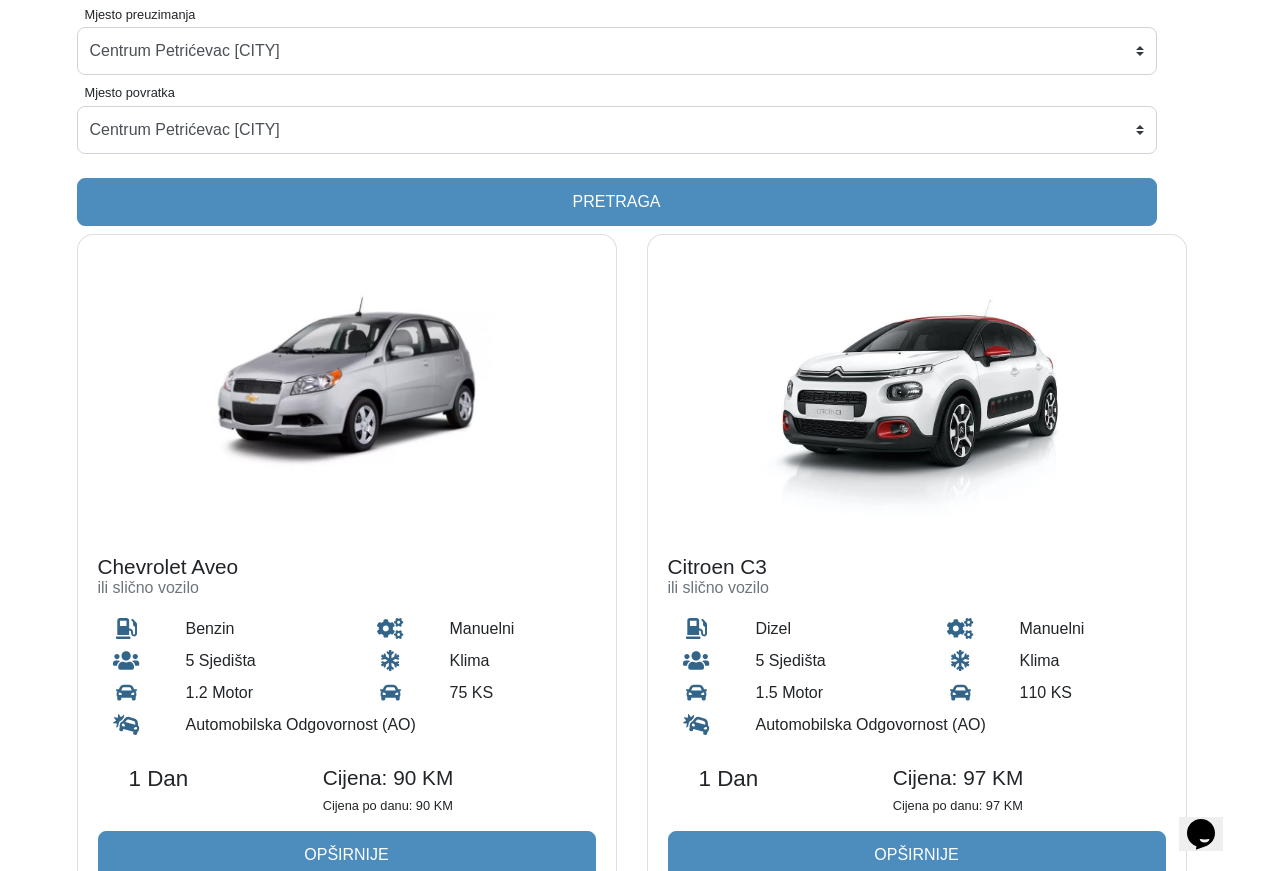click at bounding box center [917, 385] 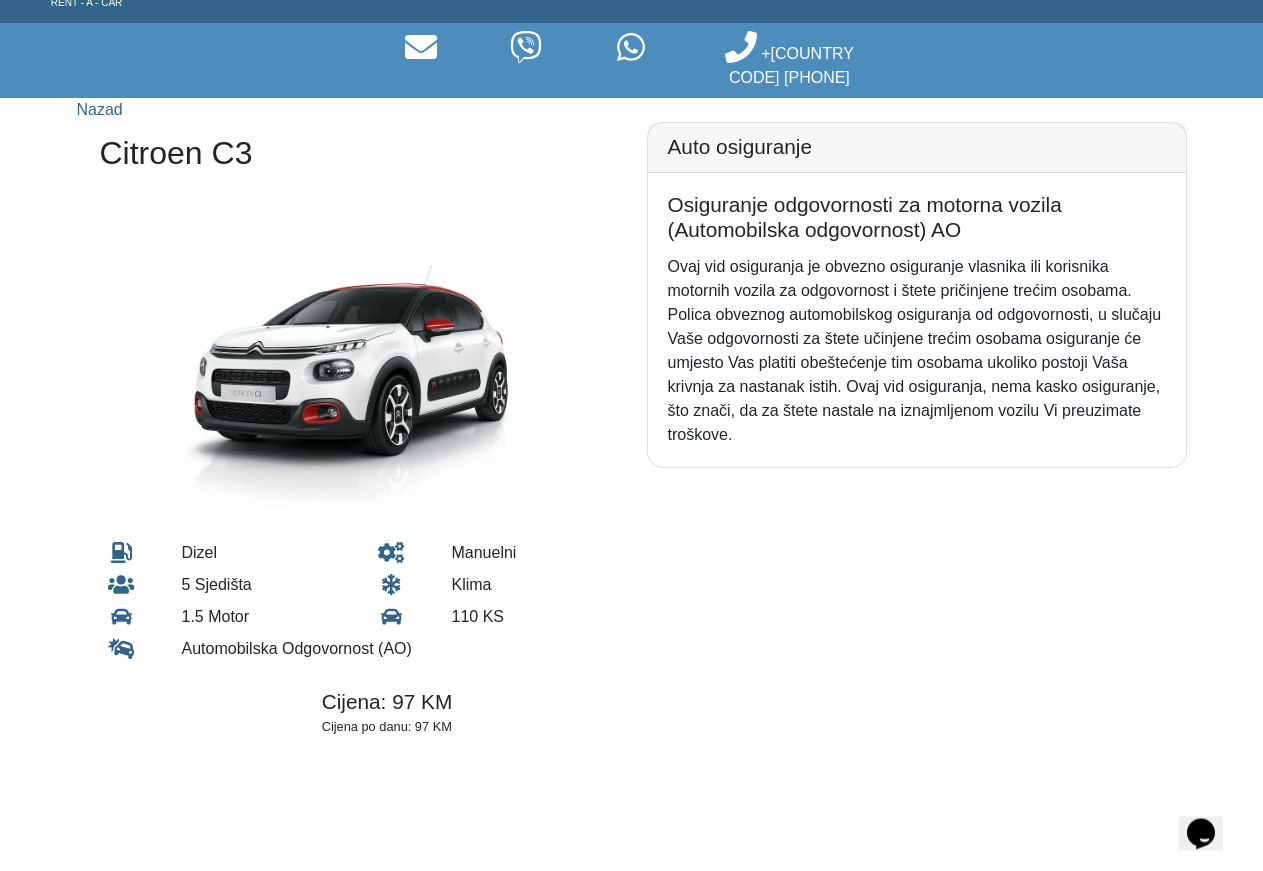 scroll, scrollTop: 0, scrollLeft: 0, axis: both 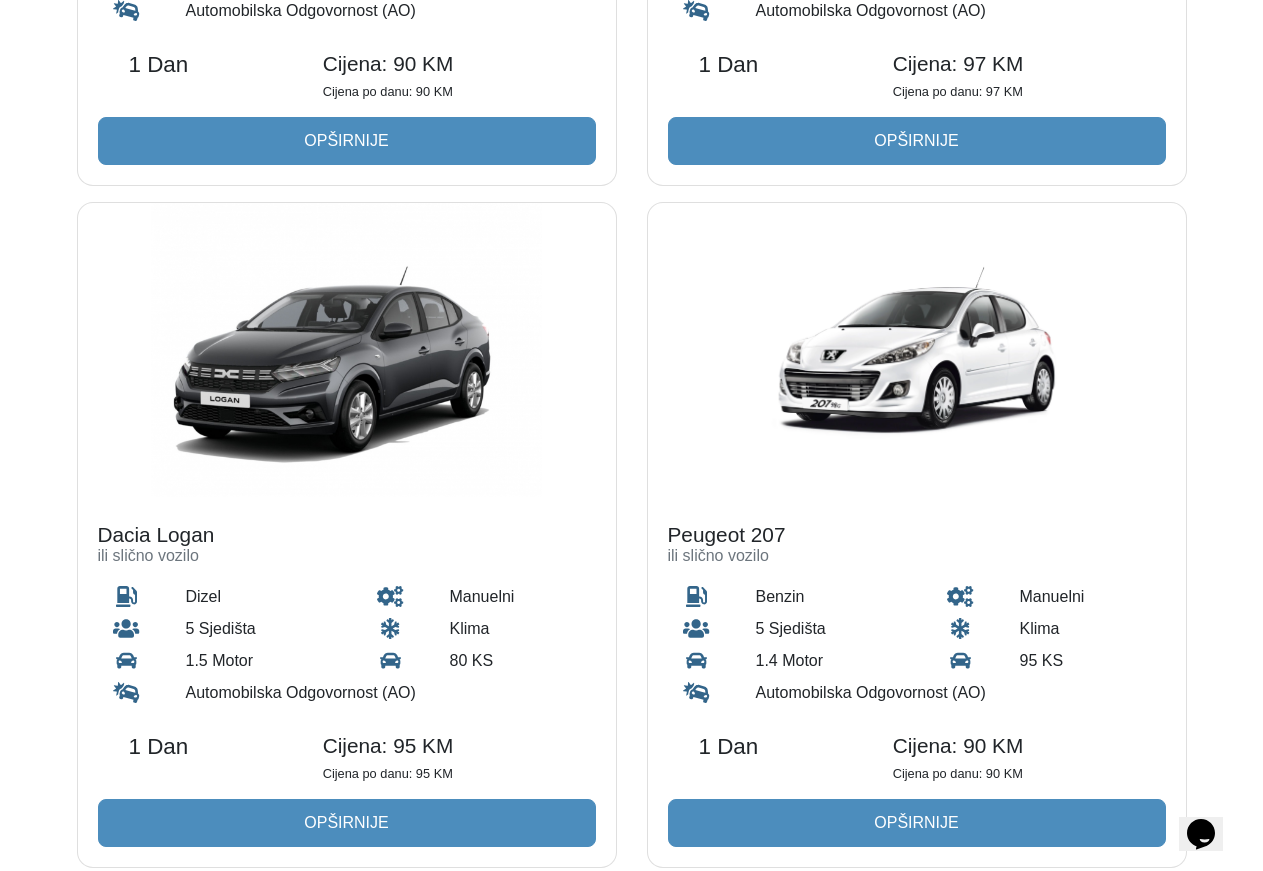 click at bounding box center (347, 353) 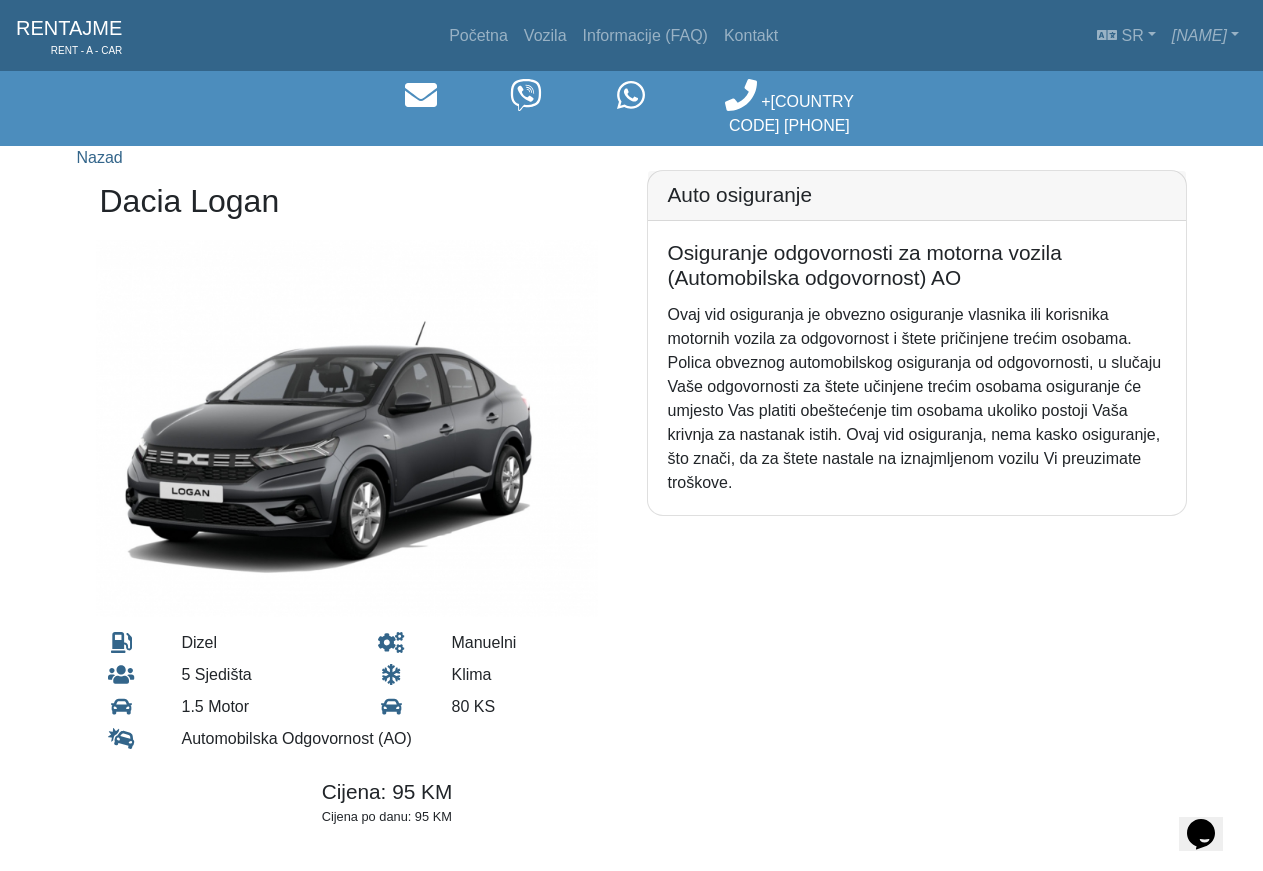 scroll, scrollTop: 102, scrollLeft: 0, axis: vertical 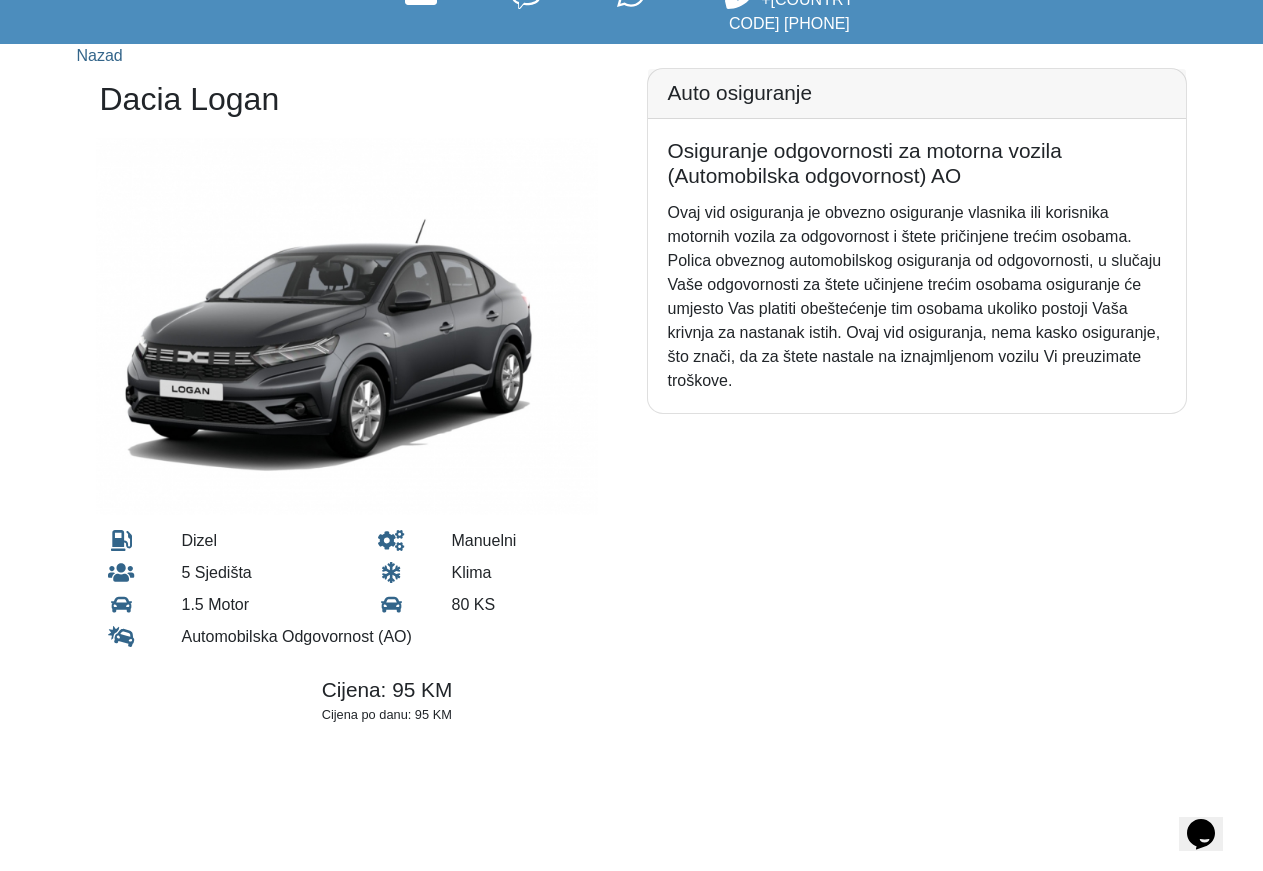 click at bounding box center [347, 329] 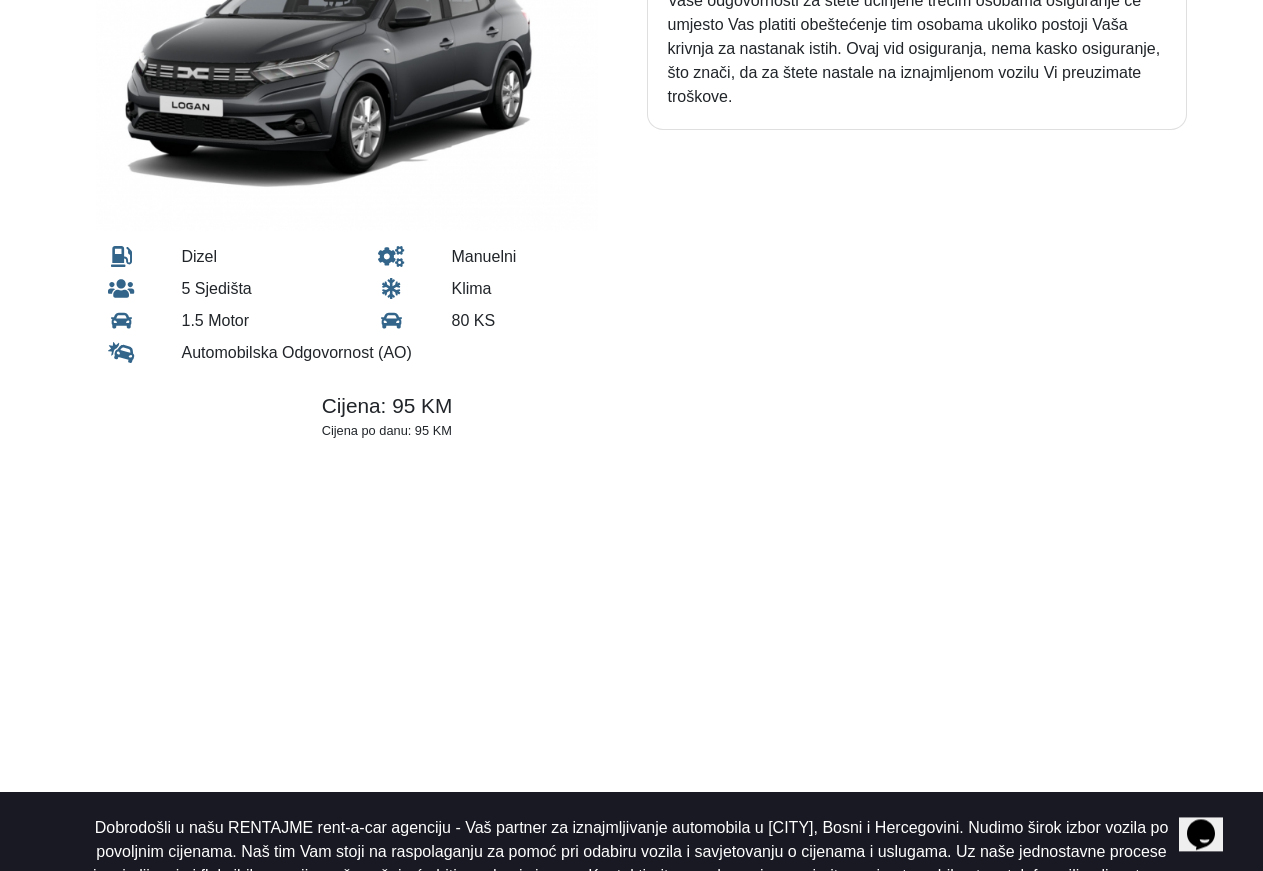 scroll, scrollTop: 612, scrollLeft: 0, axis: vertical 